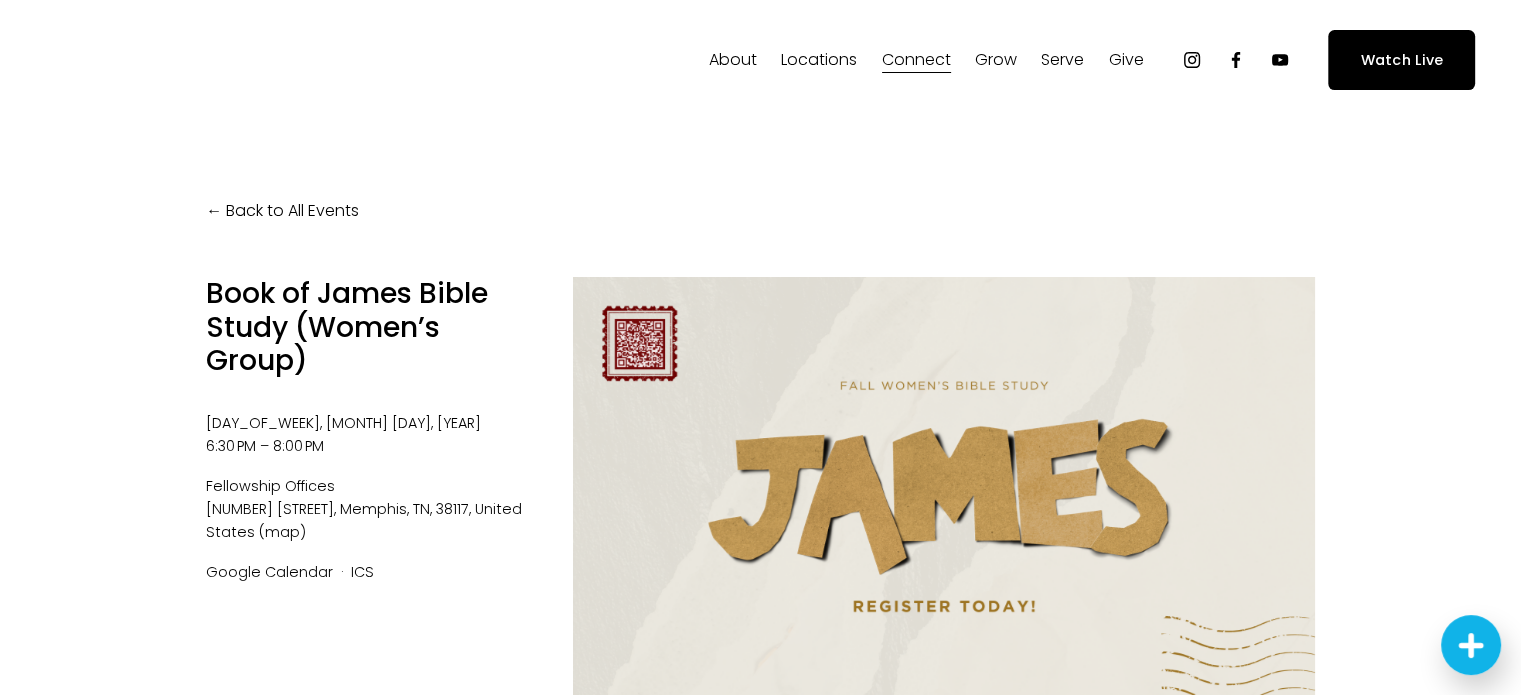 scroll, scrollTop: 0, scrollLeft: 0, axis: both 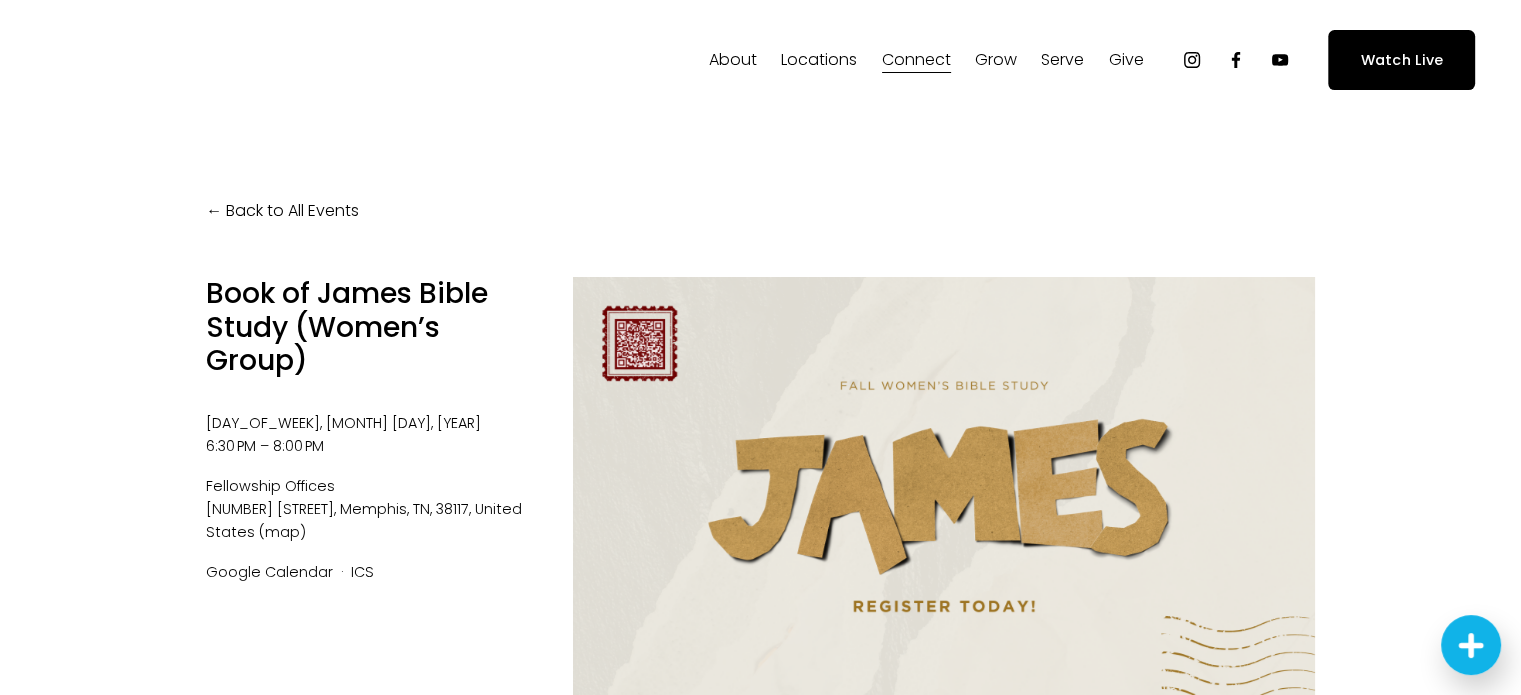 click at bounding box center [944, 485] 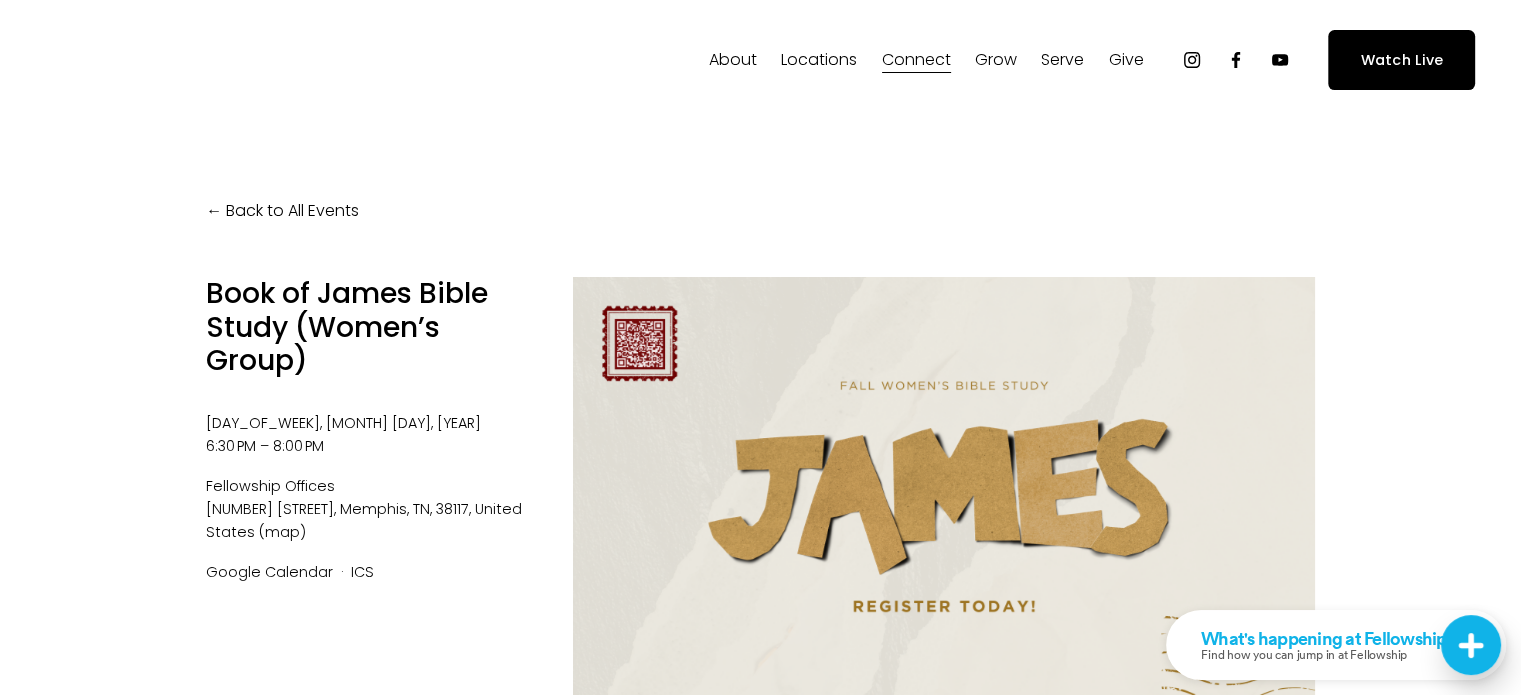 click at bounding box center [944, 485] 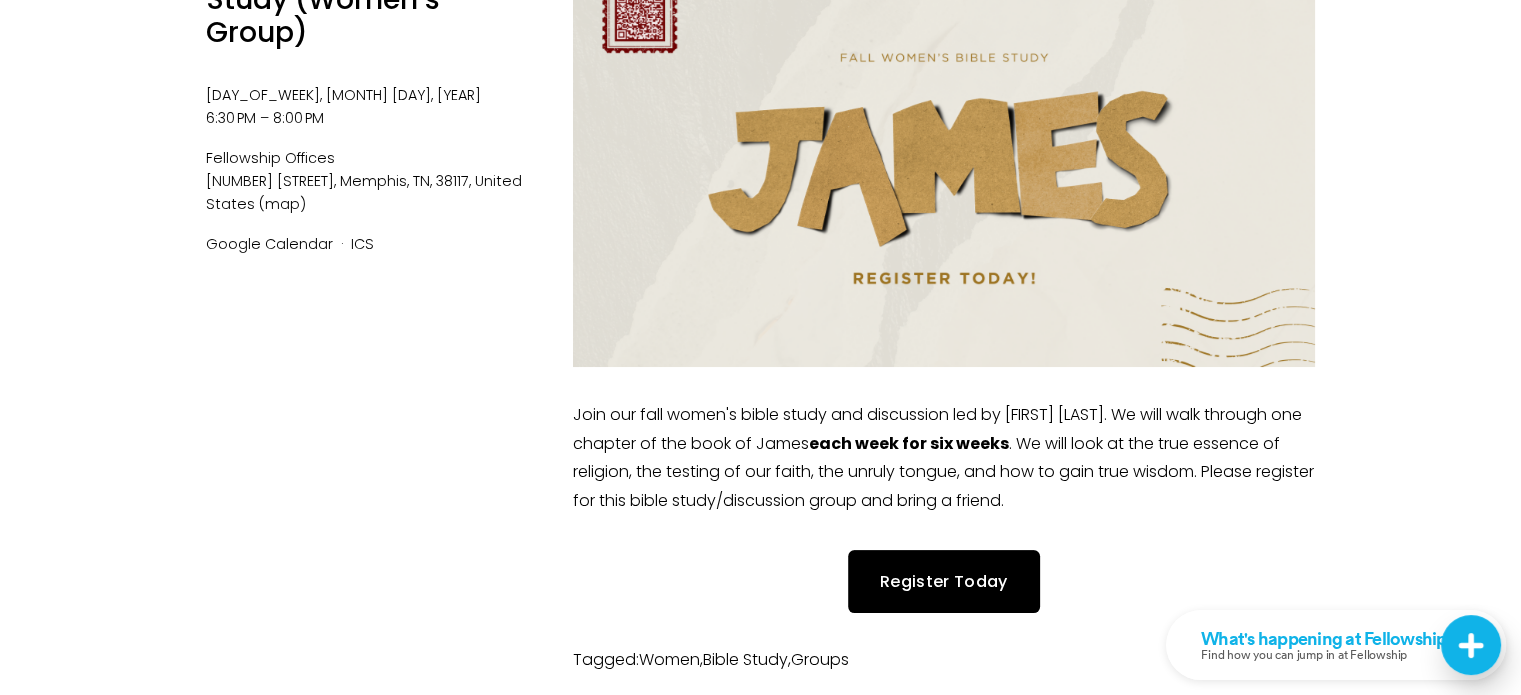 scroll, scrollTop: 330, scrollLeft: 0, axis: vertical 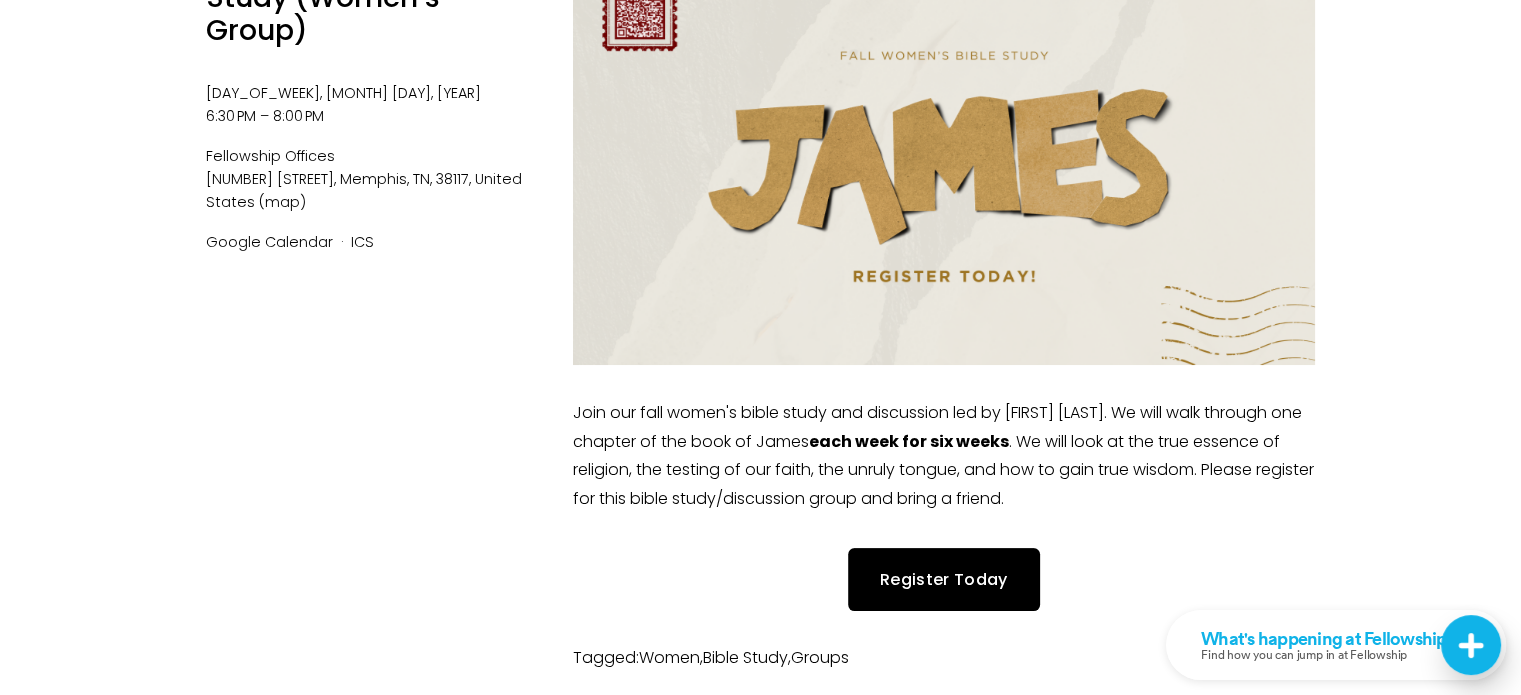 click on "Register  Today" at bounding box center [944, 579] 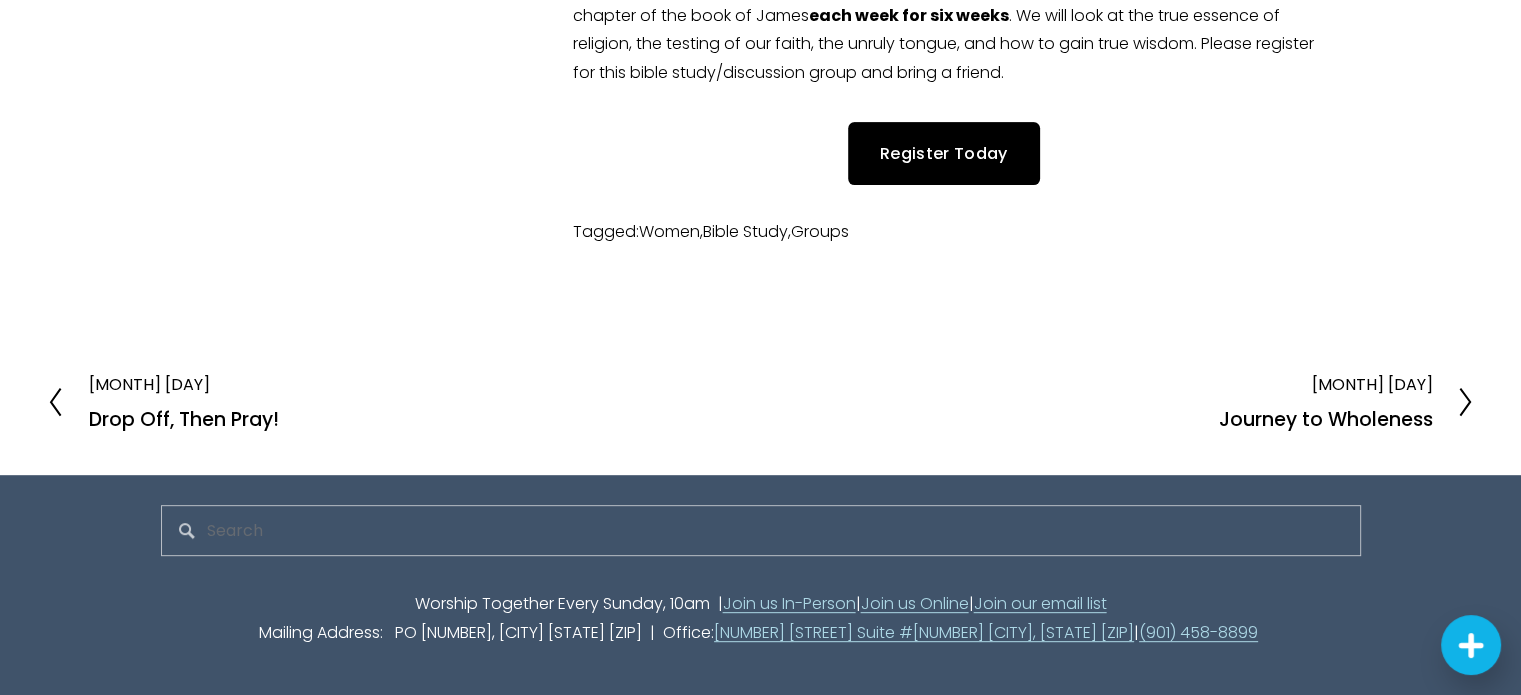scroll, scrollTop: 756, scrollLeft: 0, axis: vertical 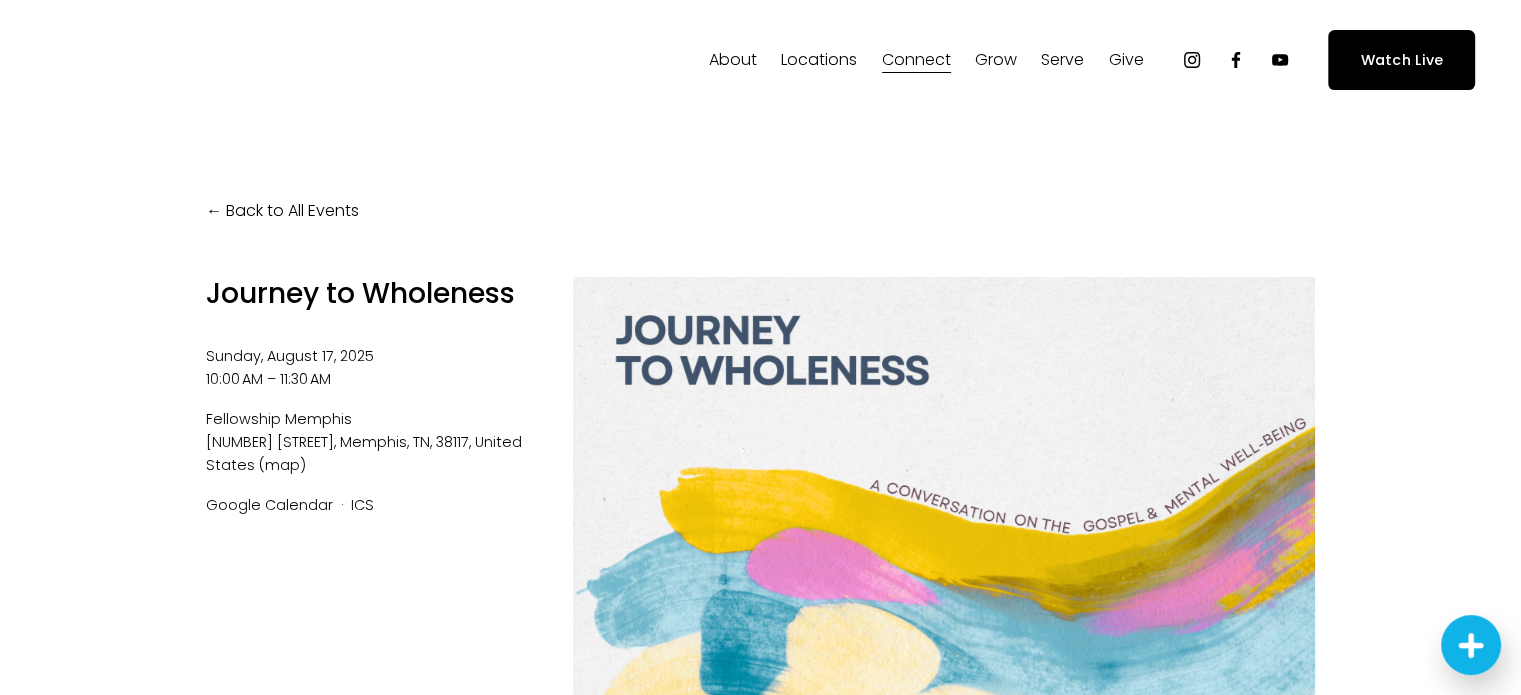 click on "Back to All Events" at bounding box center [282, 211] 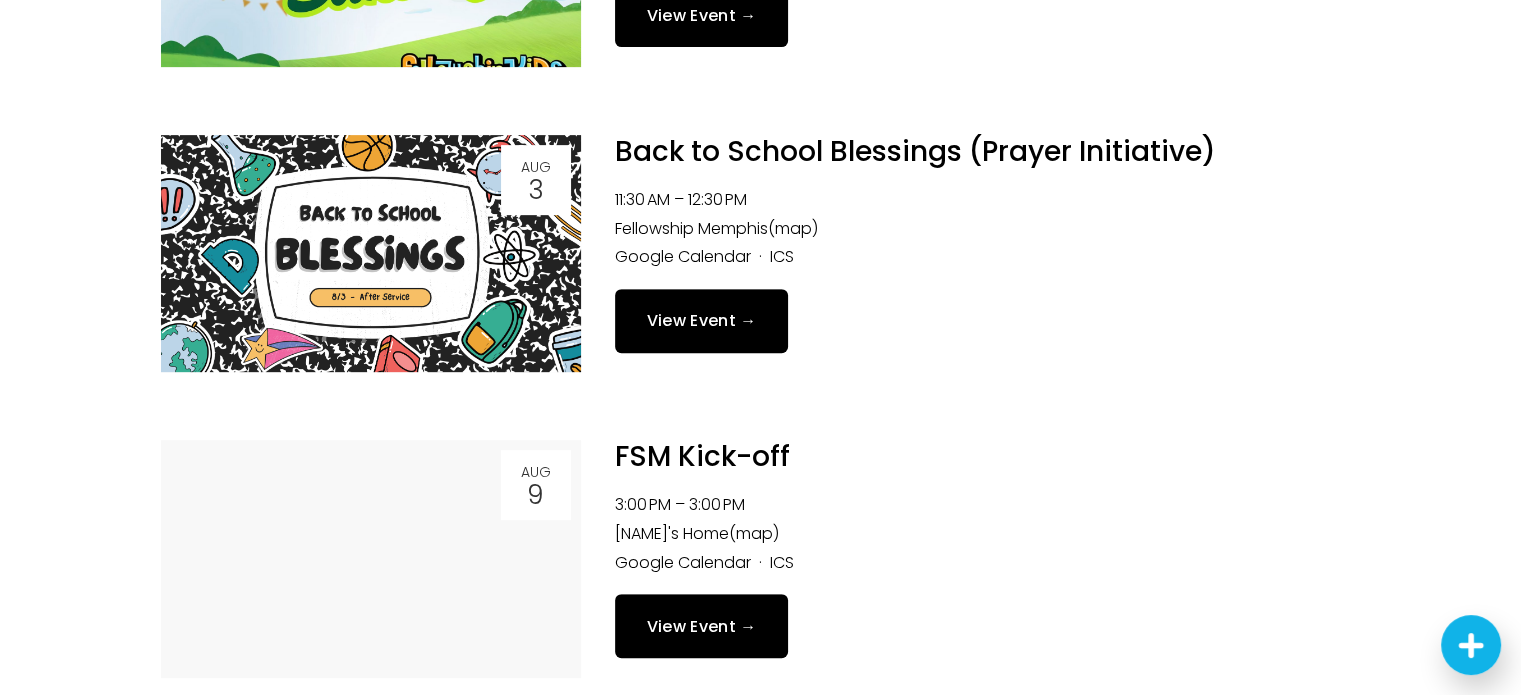 scroll, scrollTop: 852, scrollLeft: 0, axis: vertical 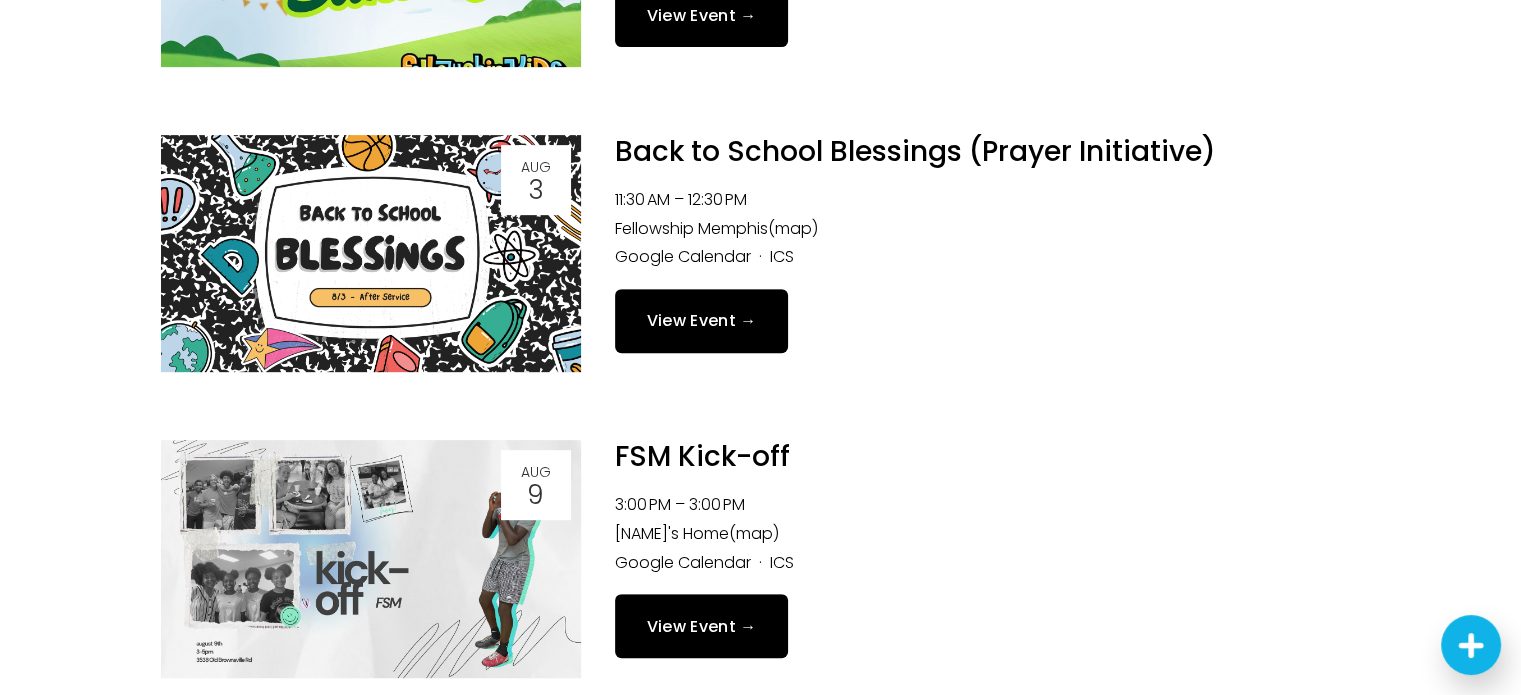 click on "View Event →" at bounding box center [702, 320] 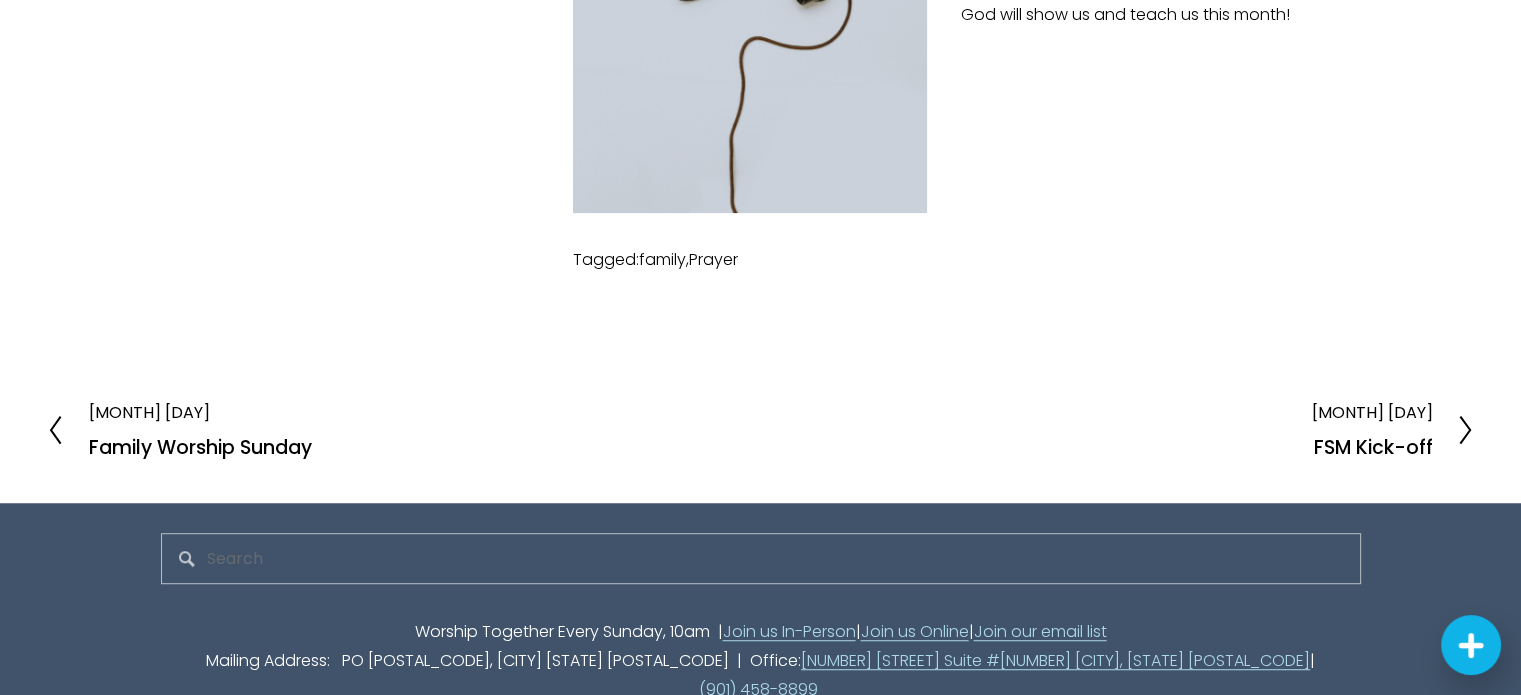 scroll, scrollTop: 1152, scrollLeft: 0, axis: vertical 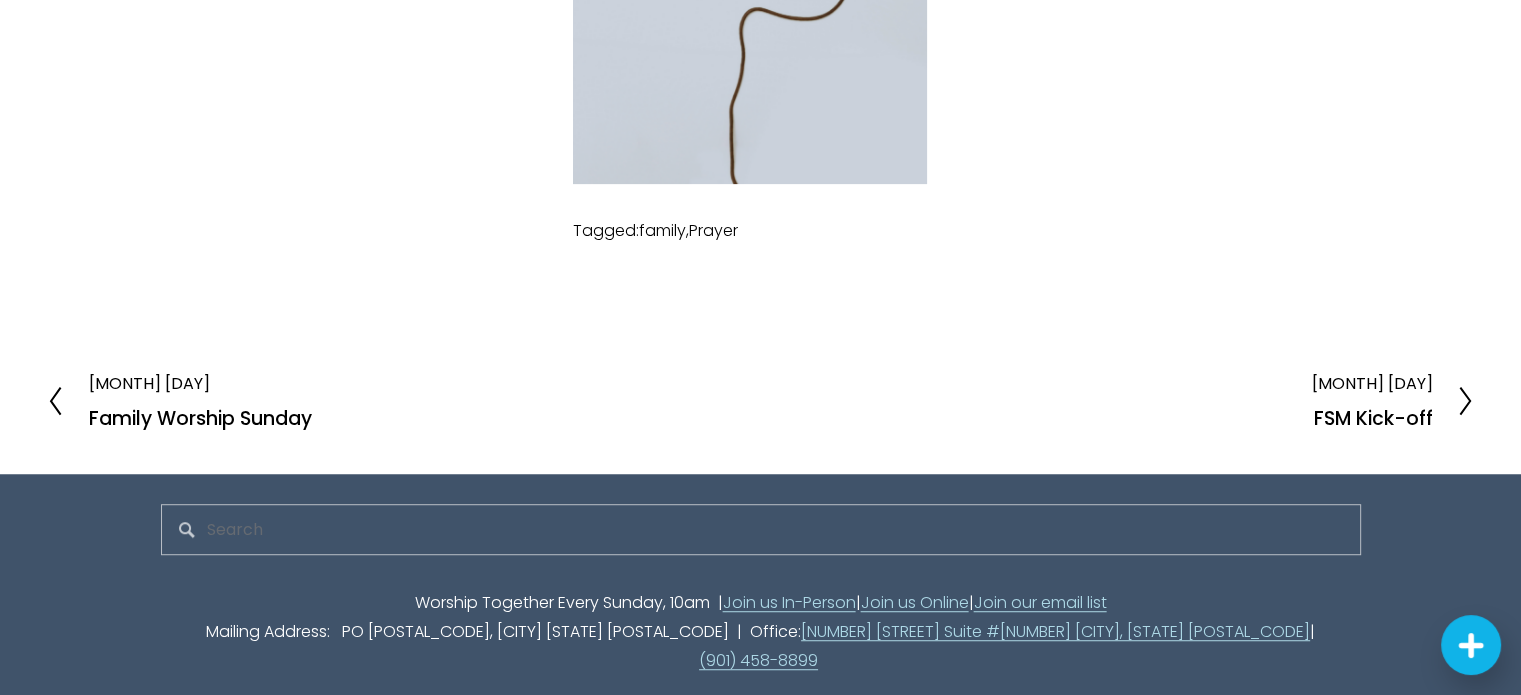 click on "FSM Kick-off" at bounding box center (1371, 418) 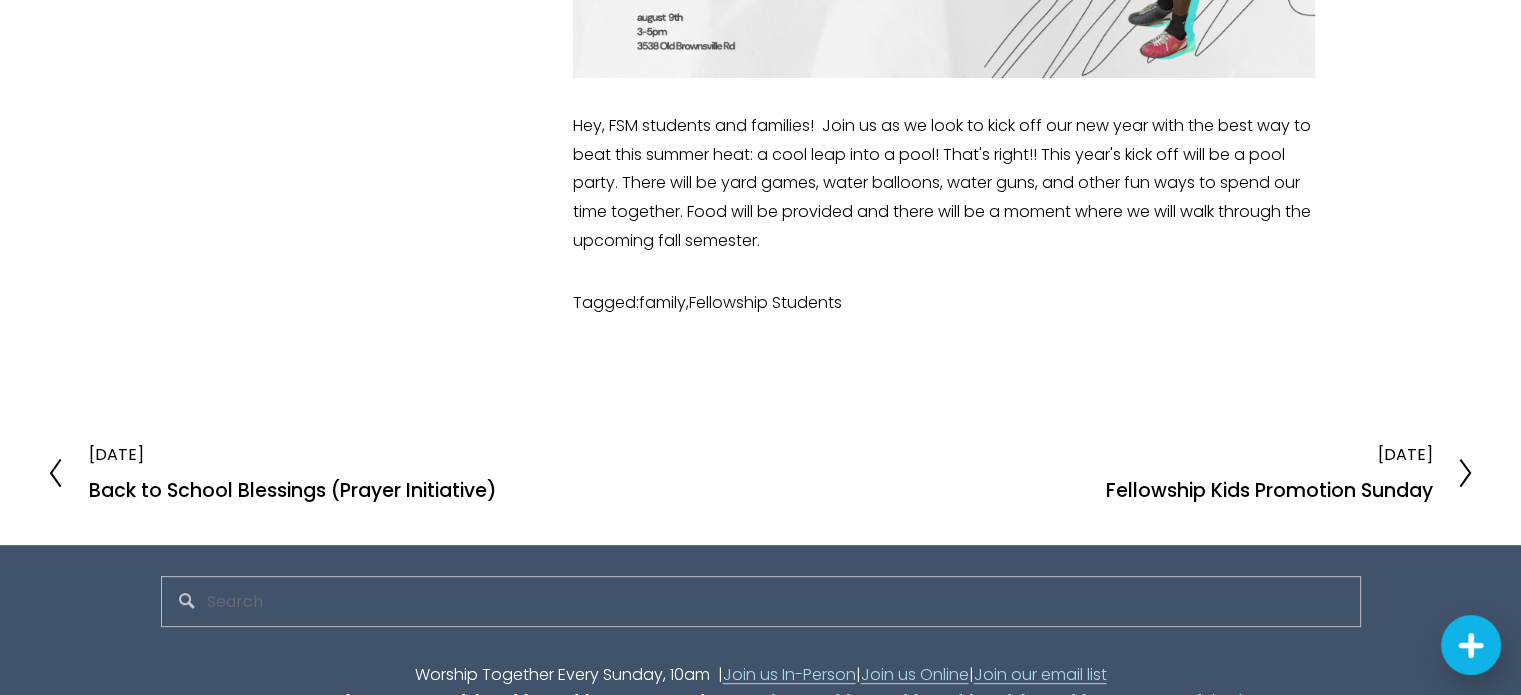 scroll, scrollTop: 624, scrollLeft: 0, axis: vertical 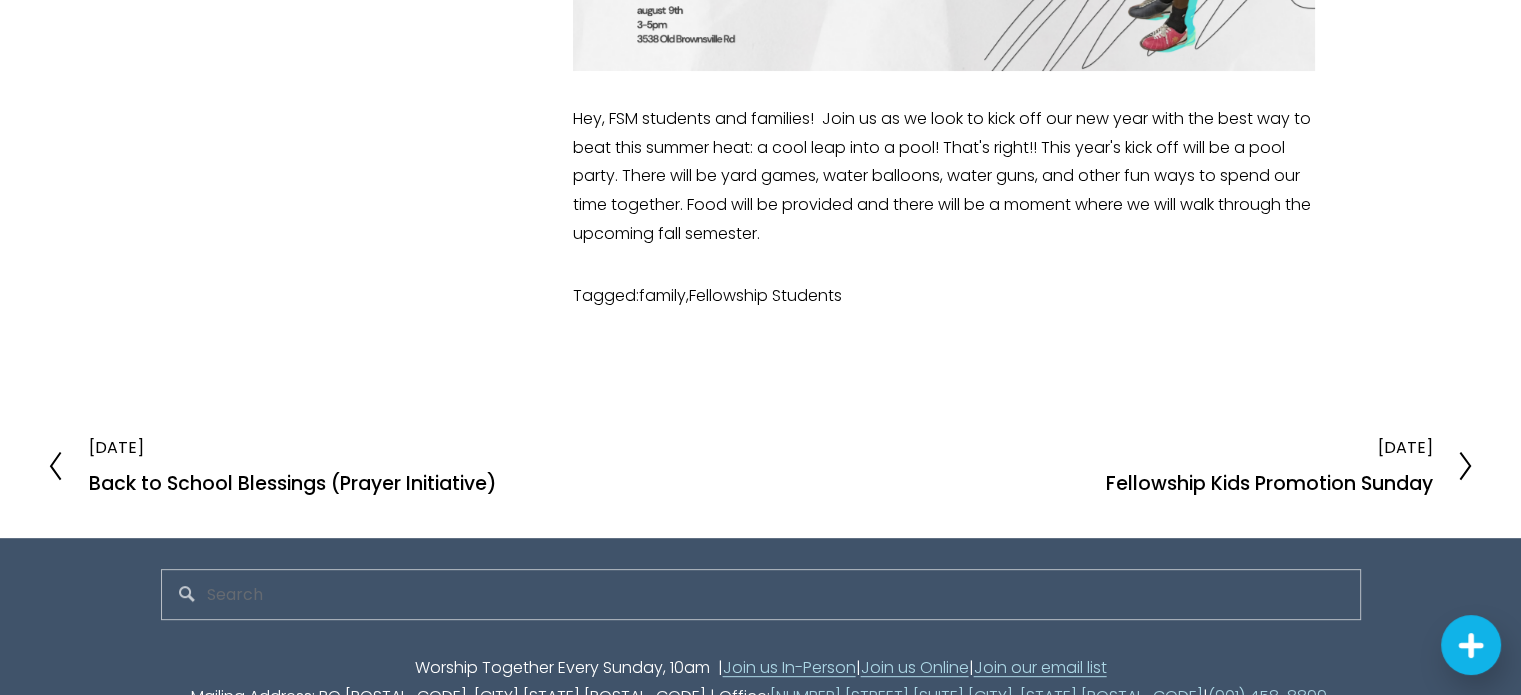 click at bounding box center (1453, 466) 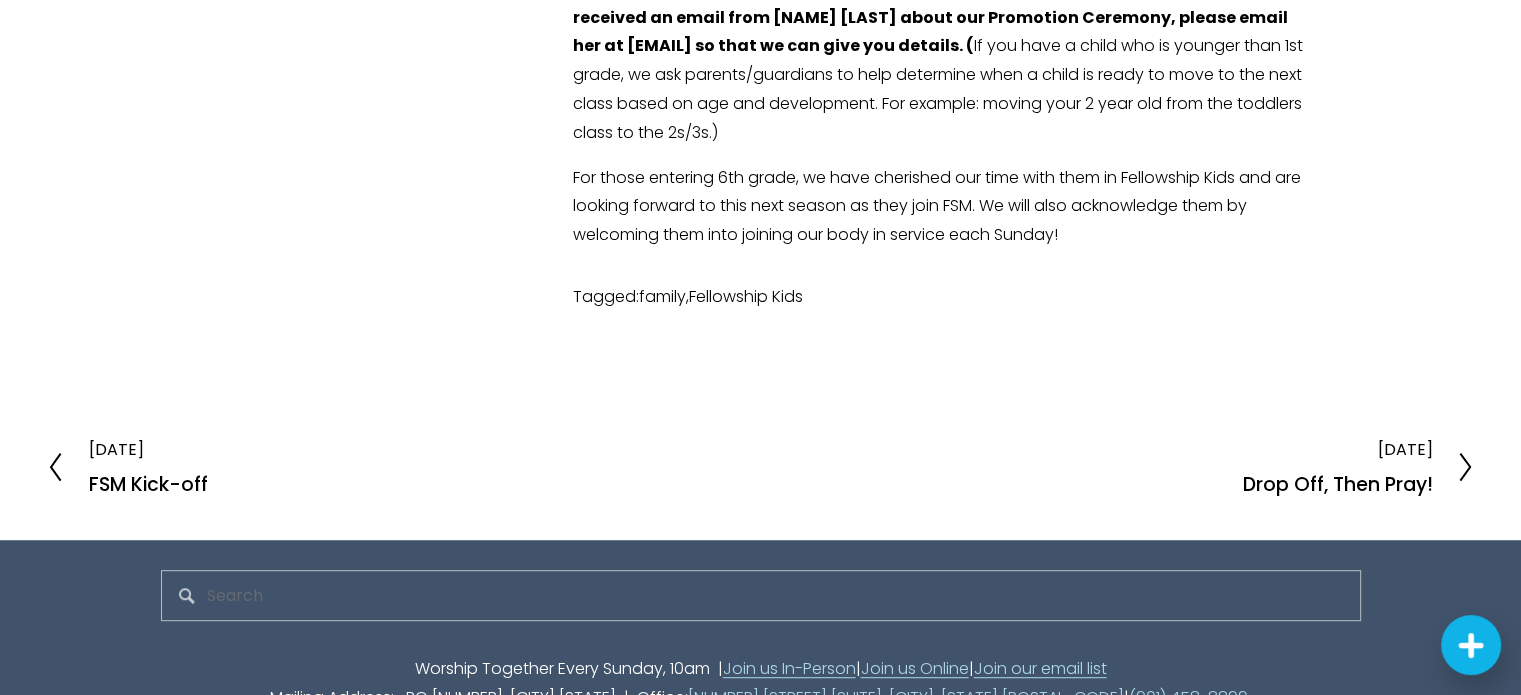 scroll, scrollTop: 886, scrollLeft: 0, axis: vertical 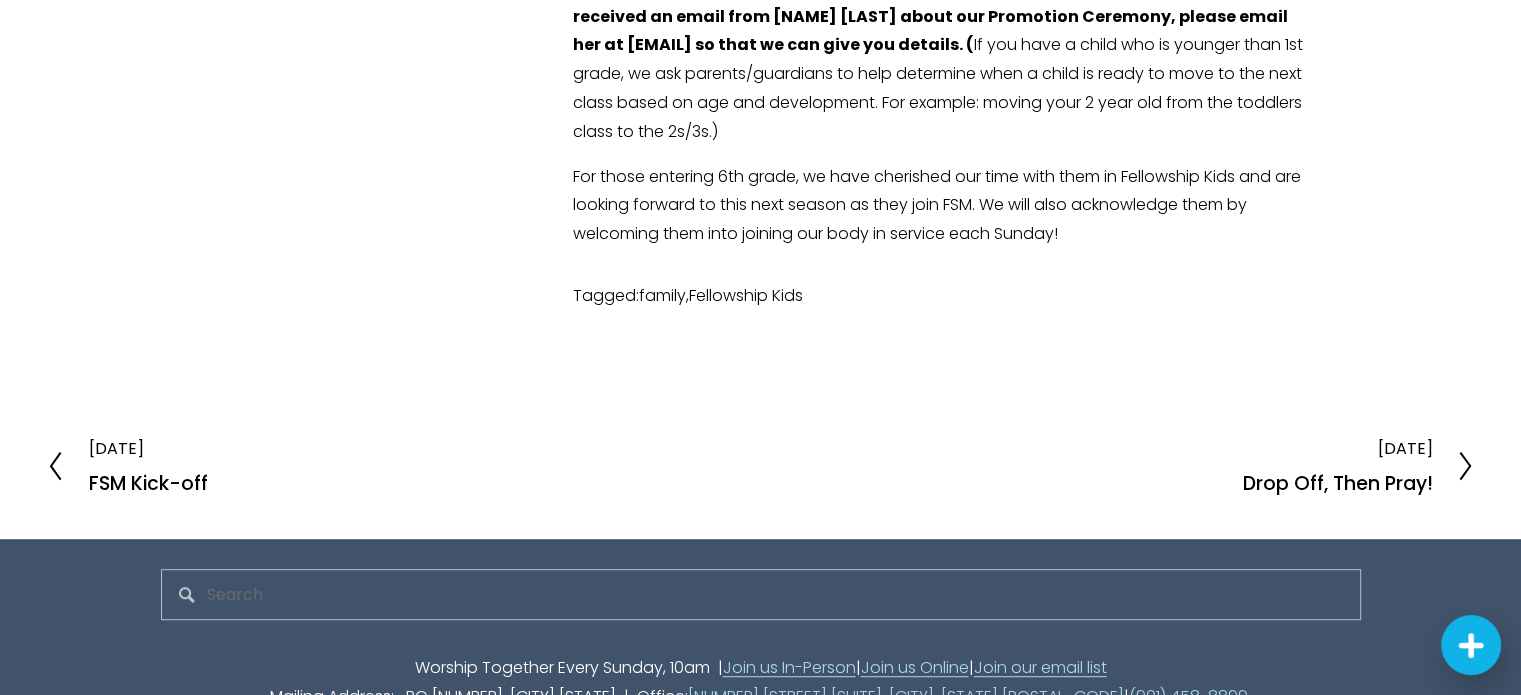 click 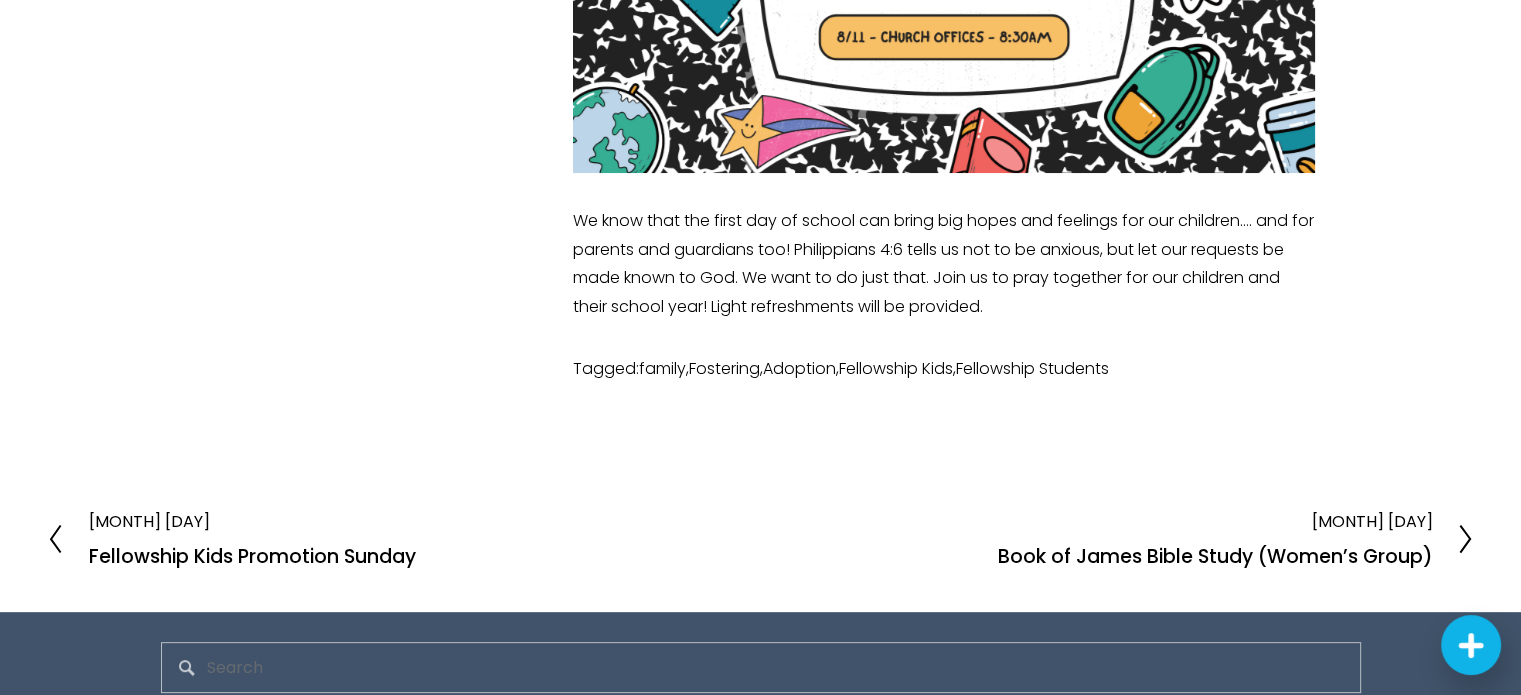 scroll, scrollTop: 536, scrollLeft: 0, axis: vertical 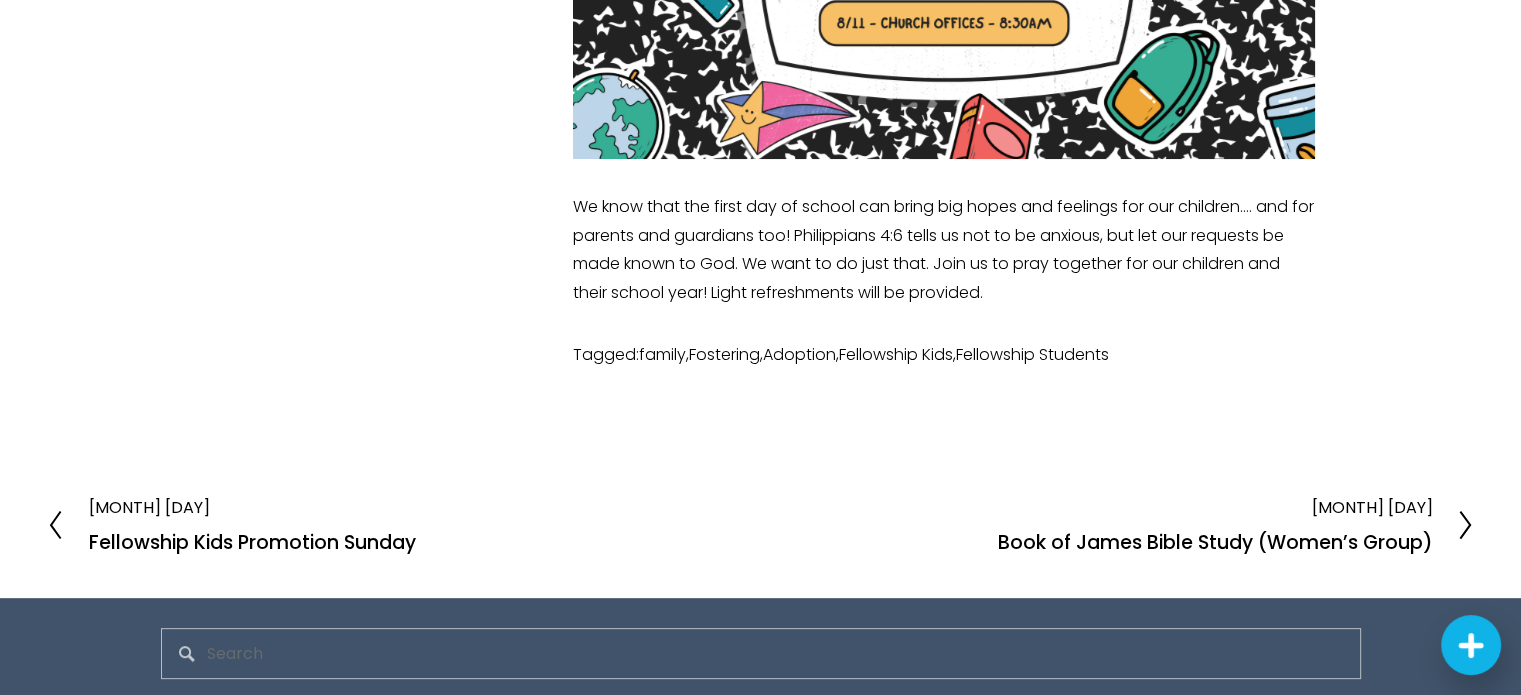 click 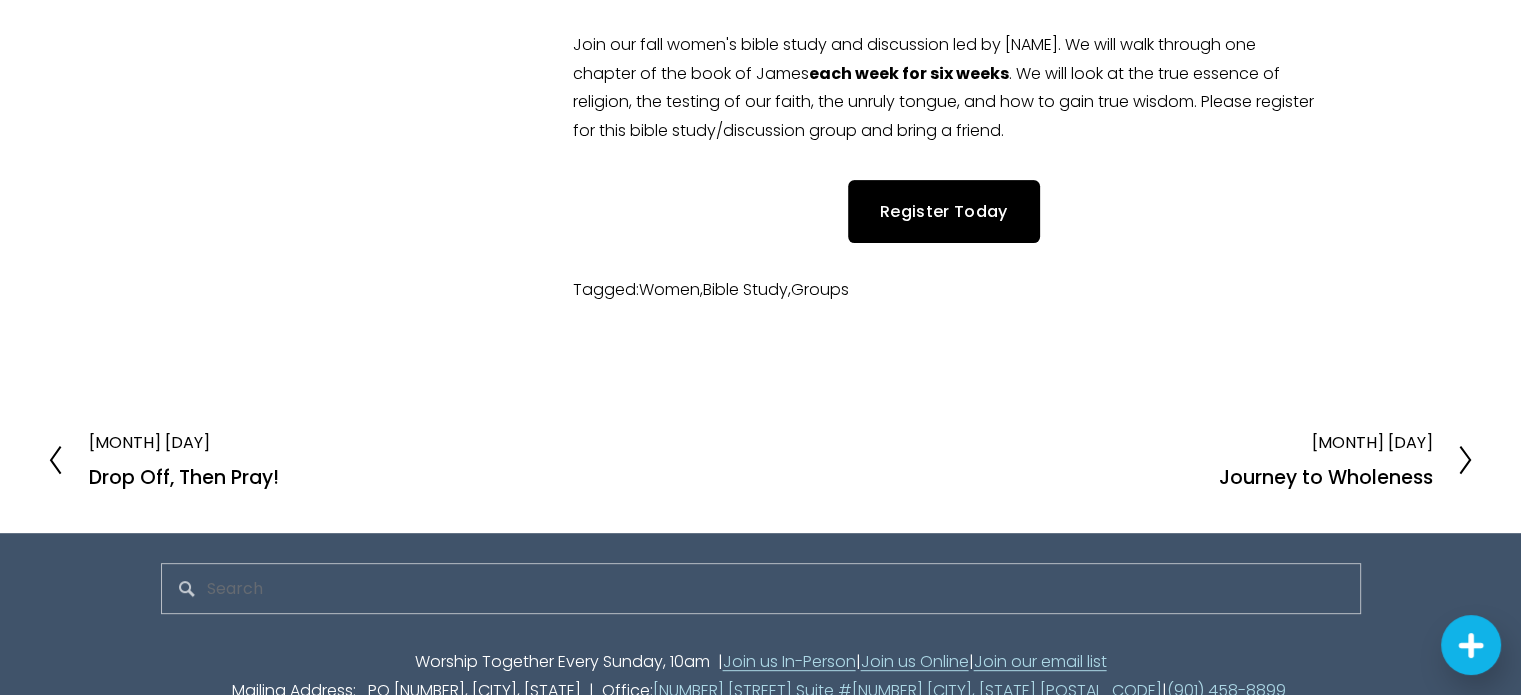 scroll, scrollTop: 756, scrollLeft: 0, axis: vertical 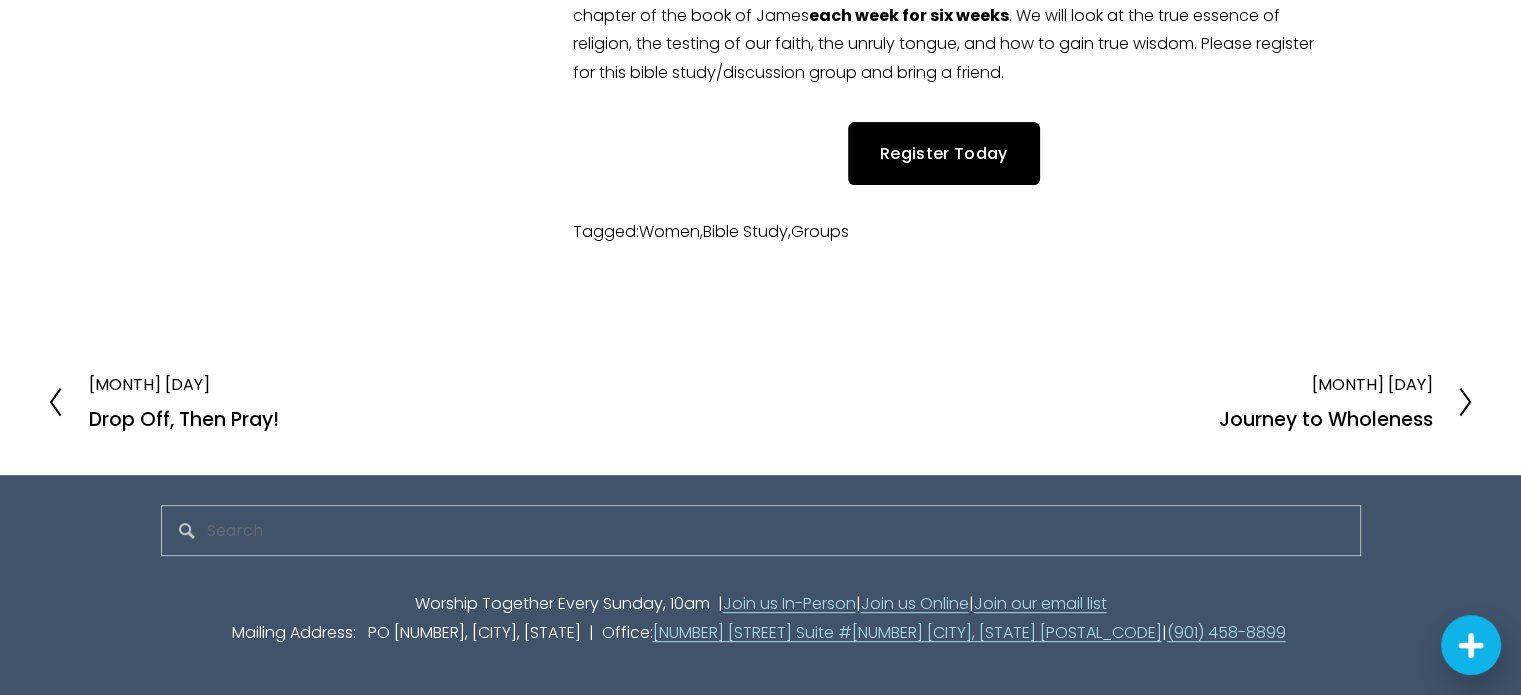 click 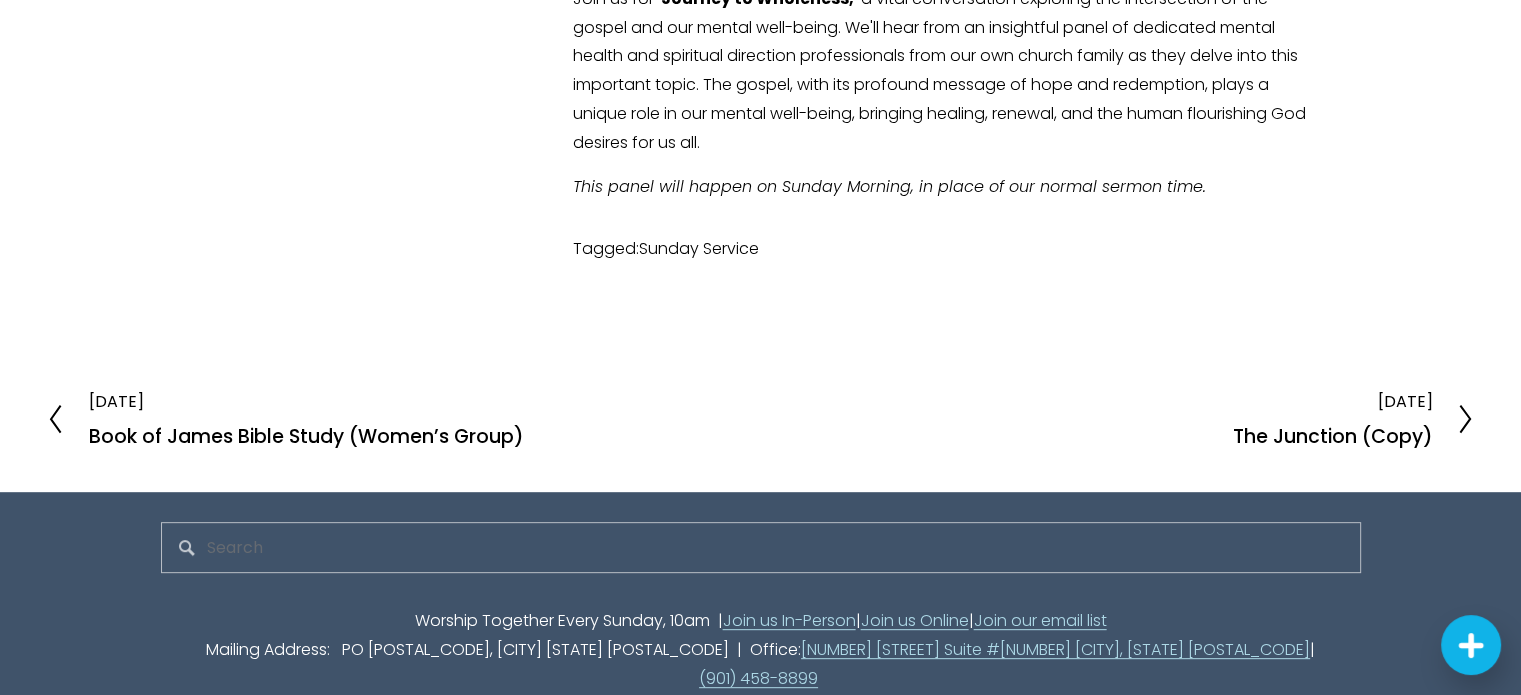scroll, scrollTop: 762, scrollLeft: 0, axis: vertical 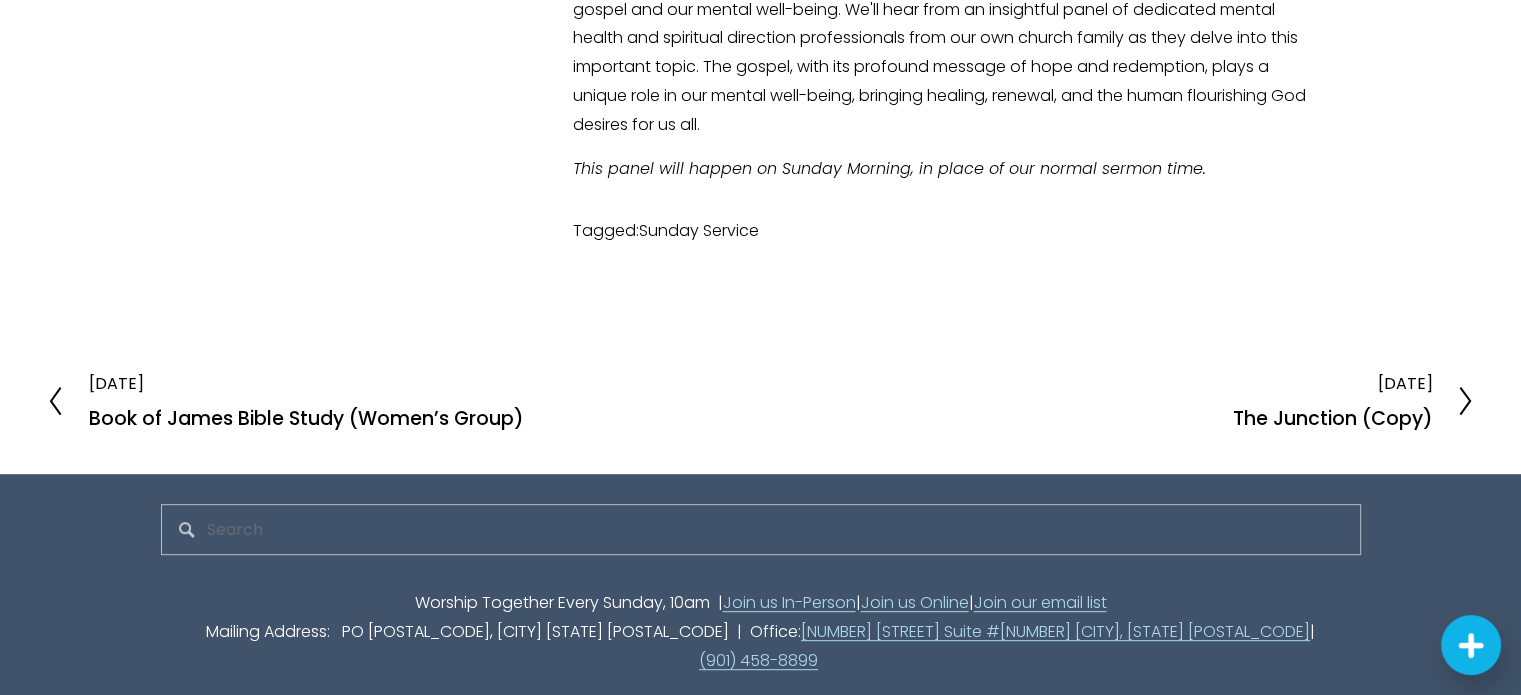 click 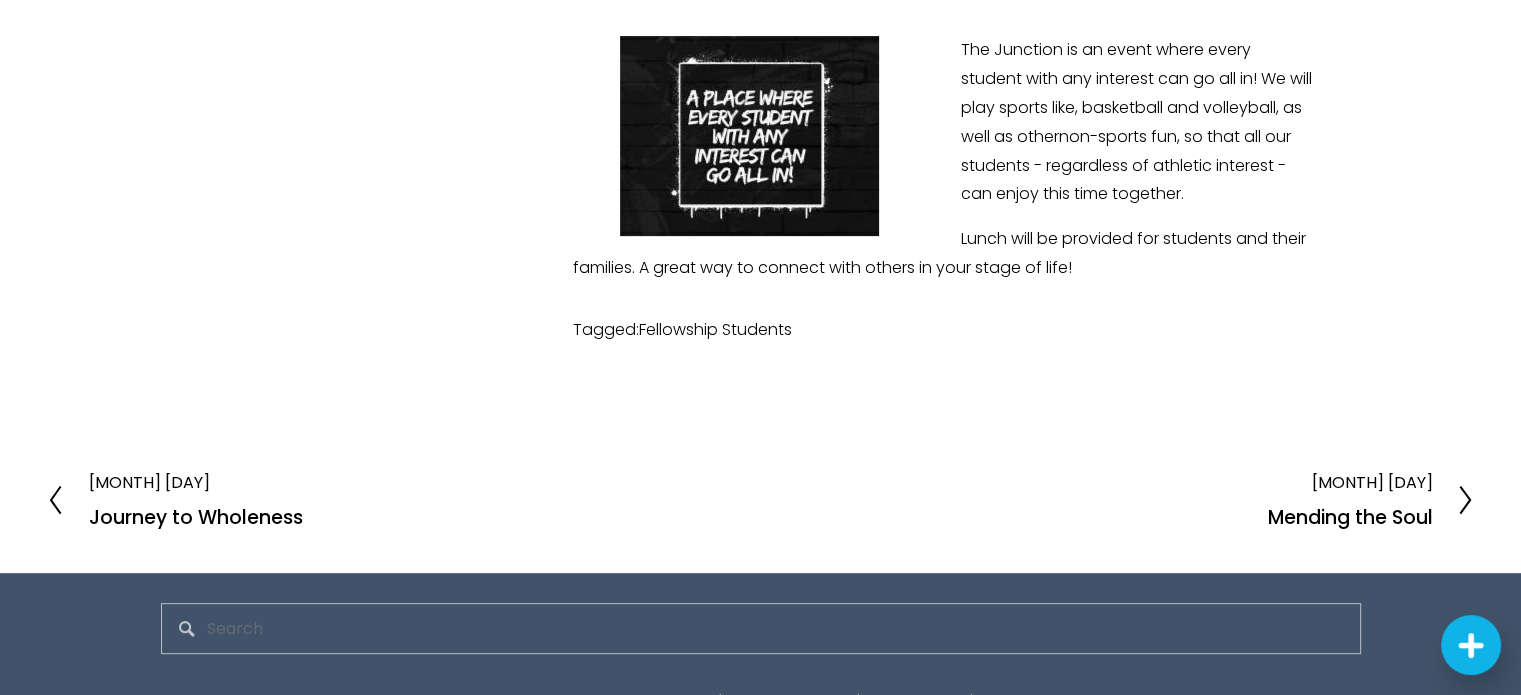 scroll, scrollTop: 591, scrollLeft: 0, axis: vertical 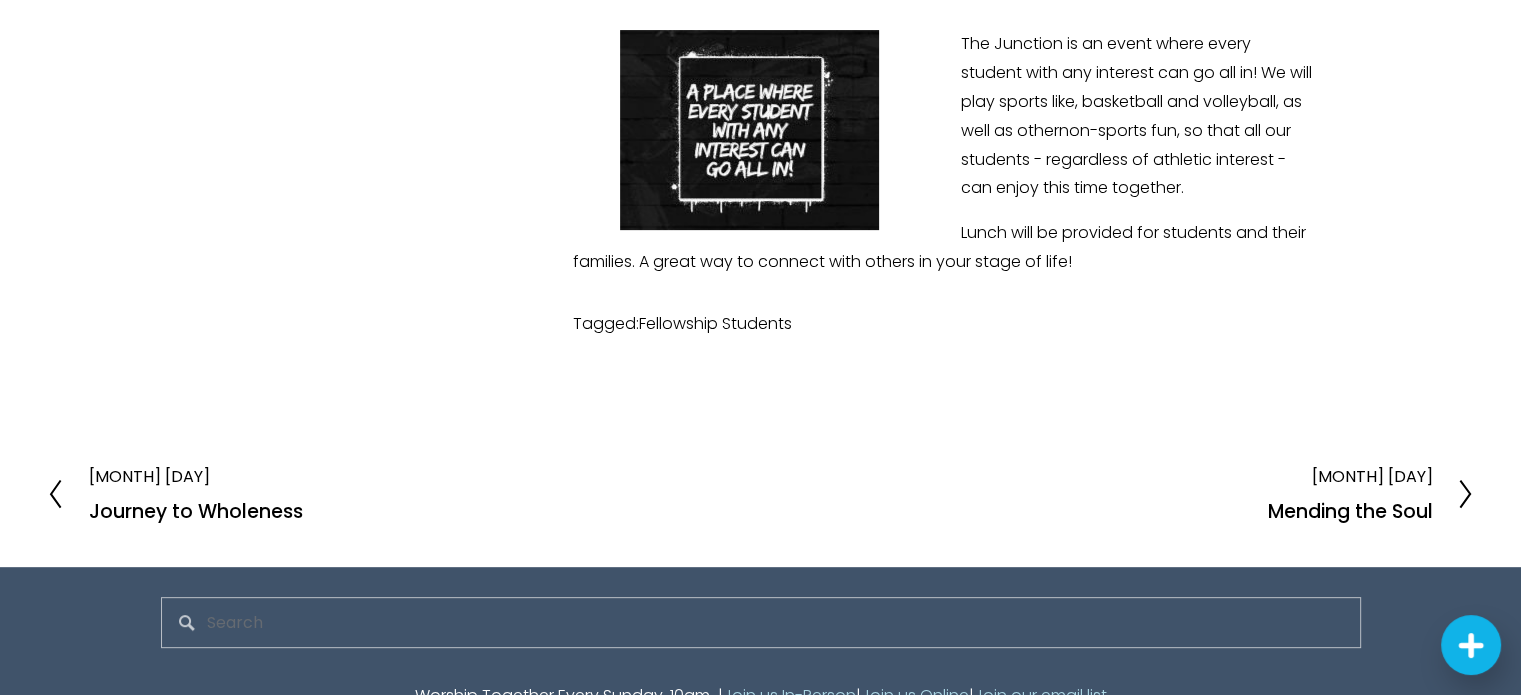 click 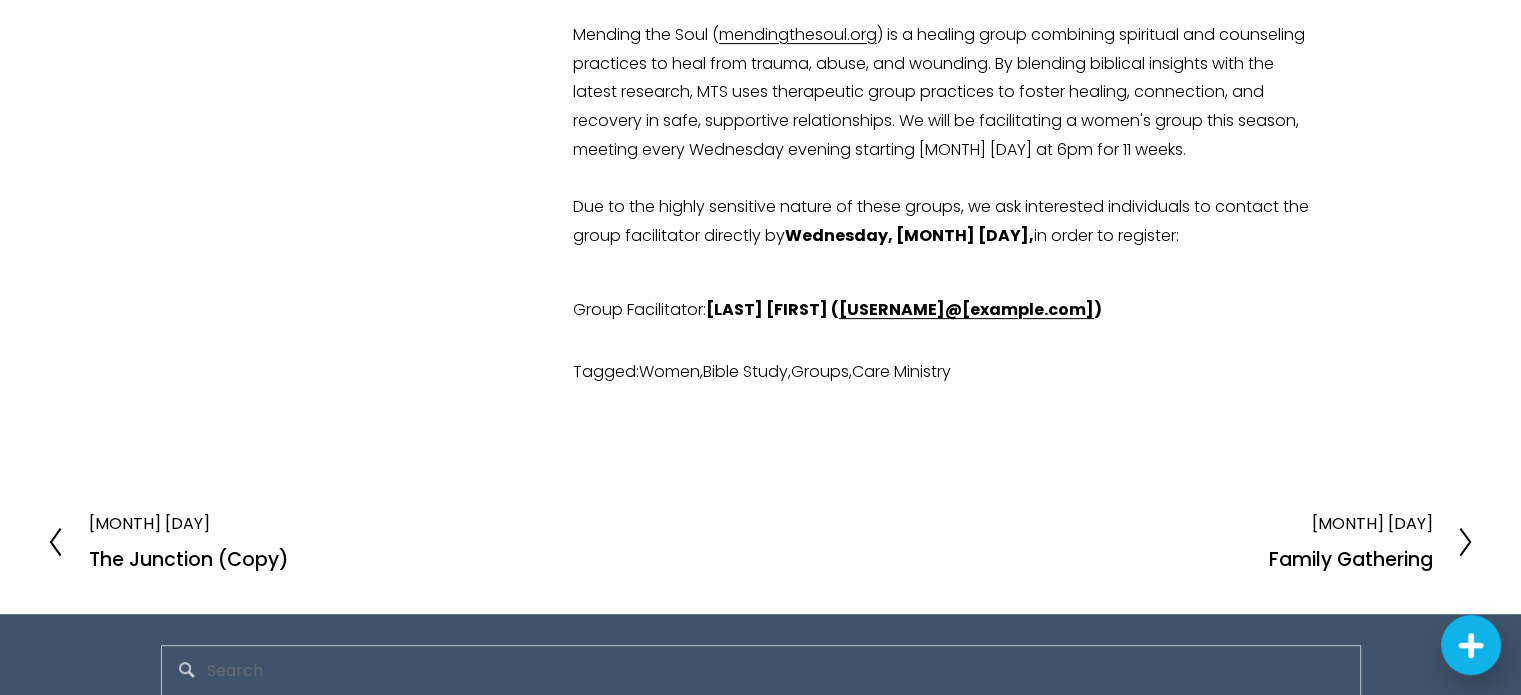 scroll, scrollTop: 711, scrollLeft: 0, axis: vertical 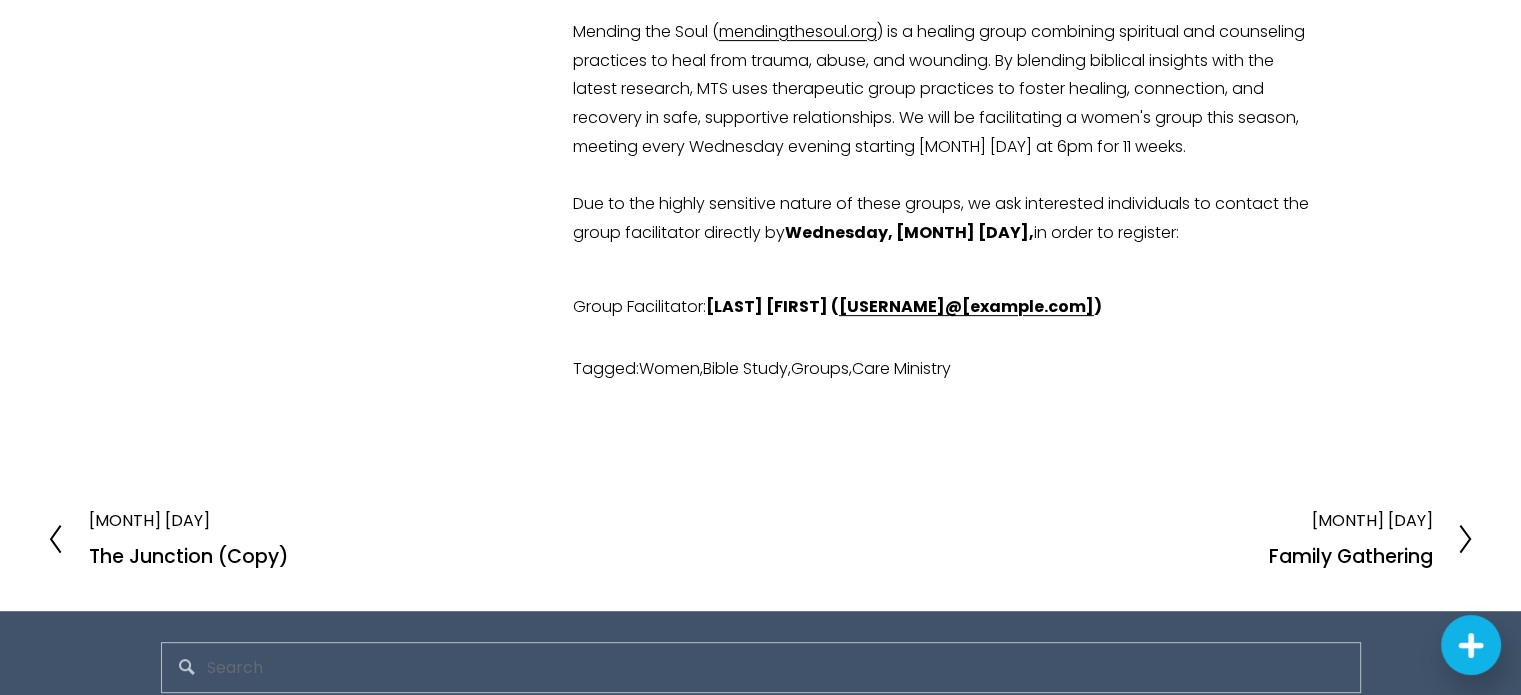 click 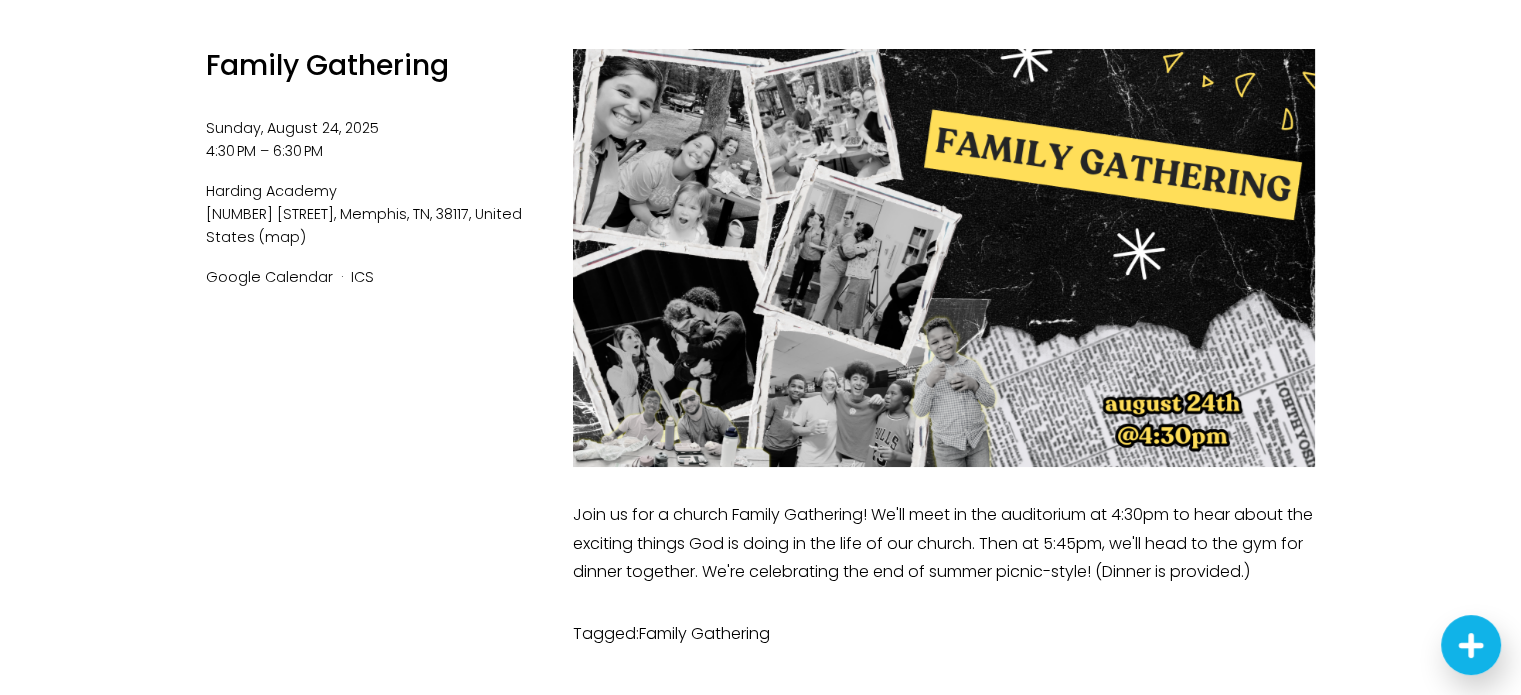 scroll, scrollTop: 244, scrollLeft: 0, axis: vertical 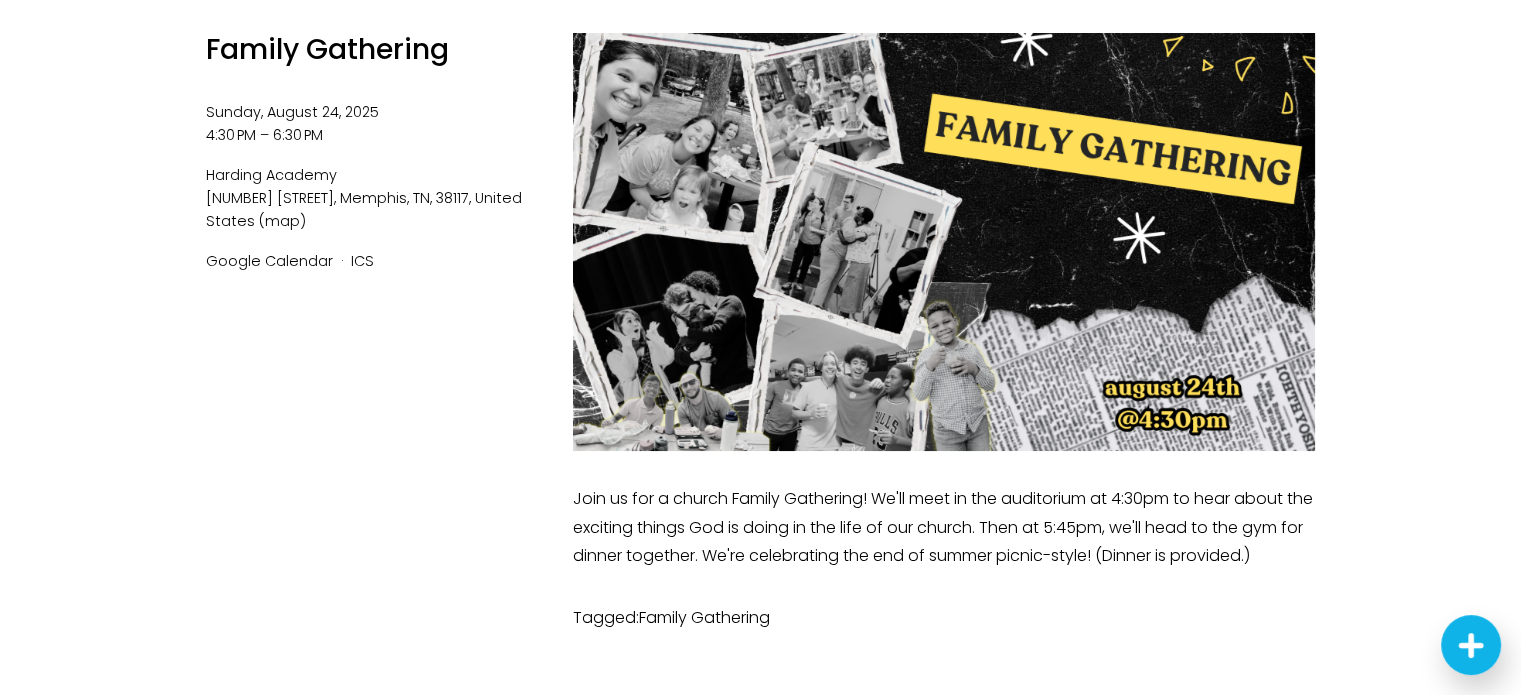 click on "Back to All Events
Family Gathering
Sunday, August 24, 2025
4:30 PM
6:30 PM
Harding Academy
1100 Cherry Road
Memphis, TN, 38117
United States
(map)
Google Calendar
ICS" at bounding box center (760, 296) 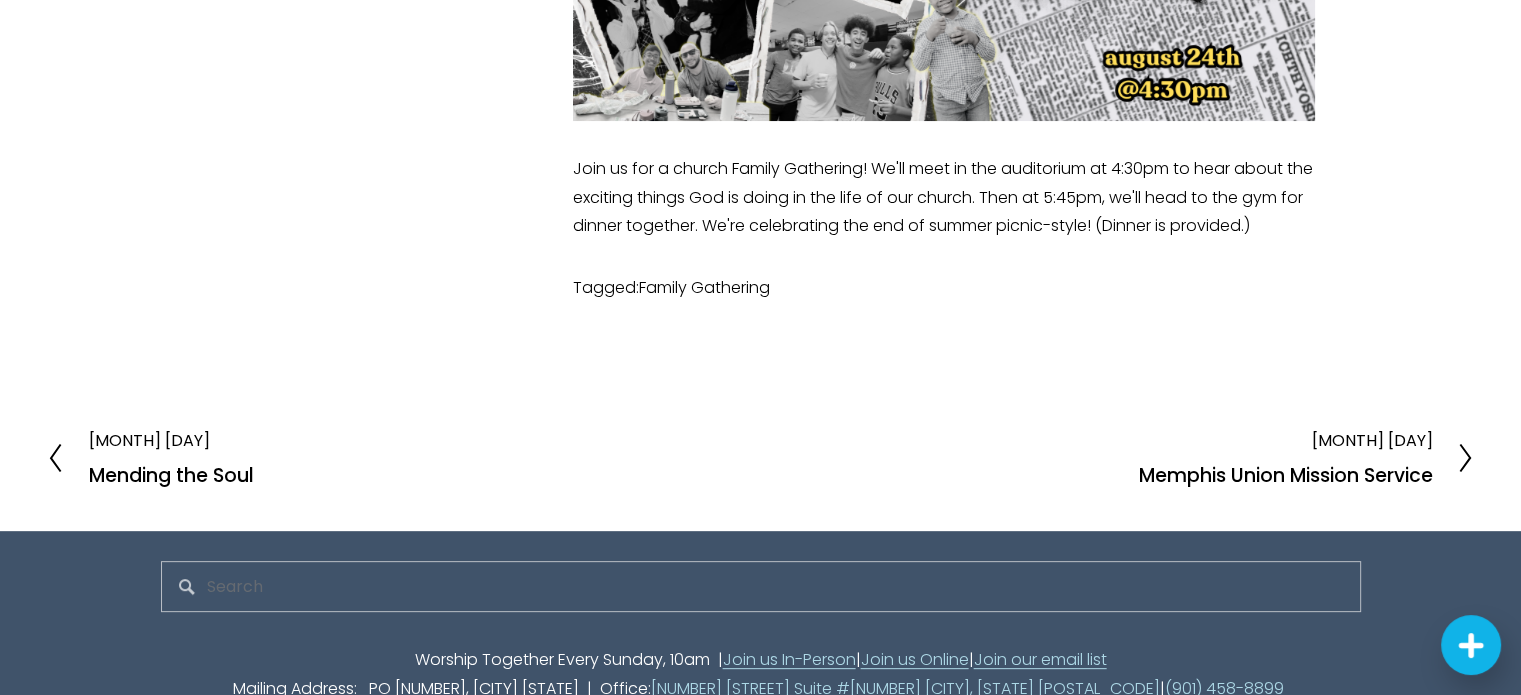 scroll, scrollTop: 588, scrollLeft: 0, axis: vertical 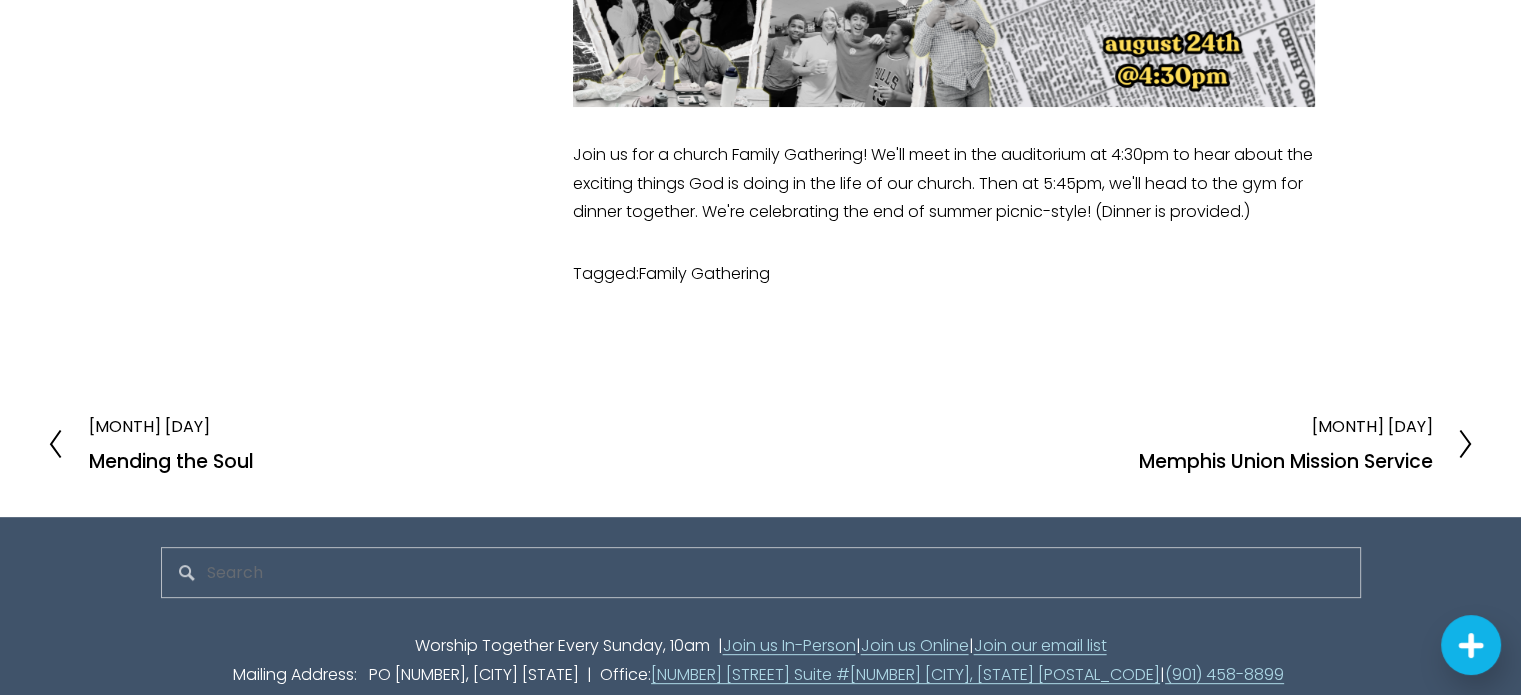 click on "Previous
Previous
August 20
Mending the Soul
Next
Next
August 28
Memphis Union Mission Service" at bounding box center (760, 444) 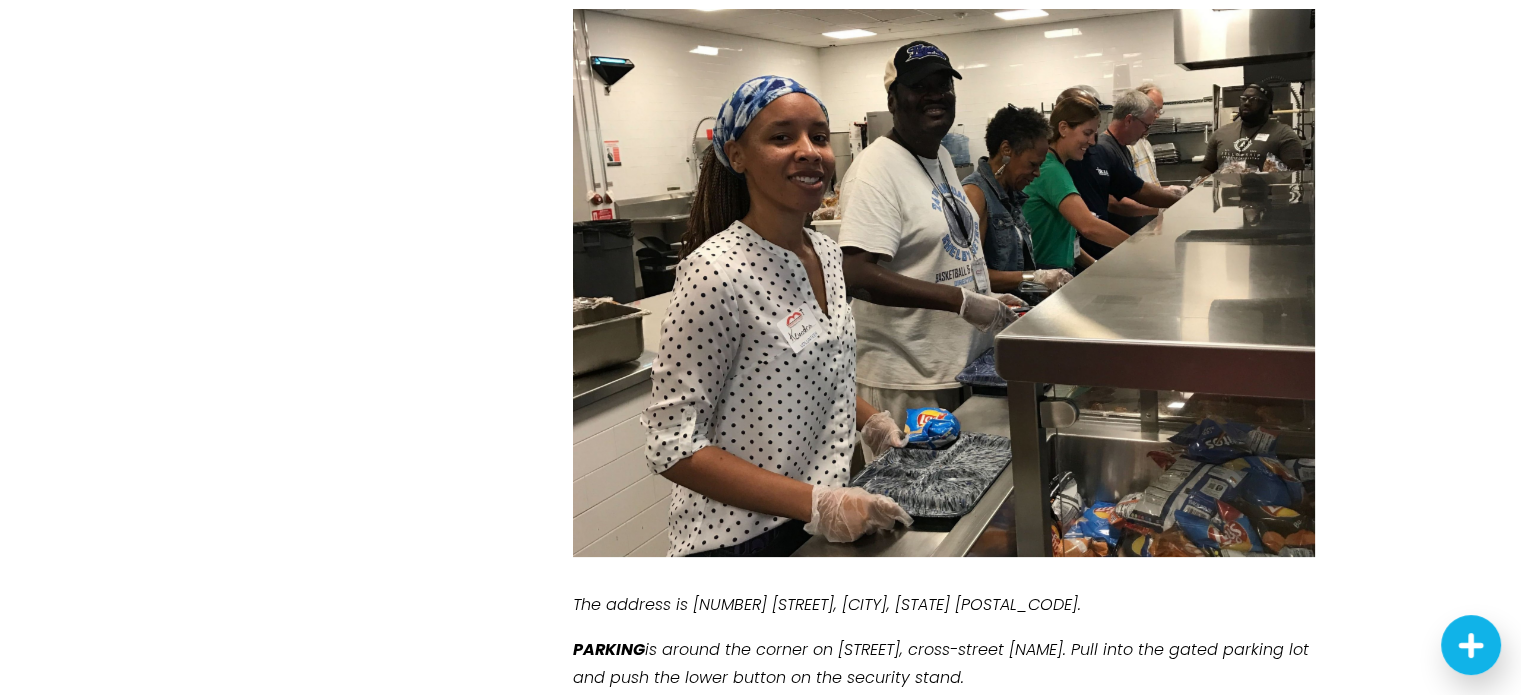 scroll, scrollTop: 765, scrollLeft: 0, axis: vertical 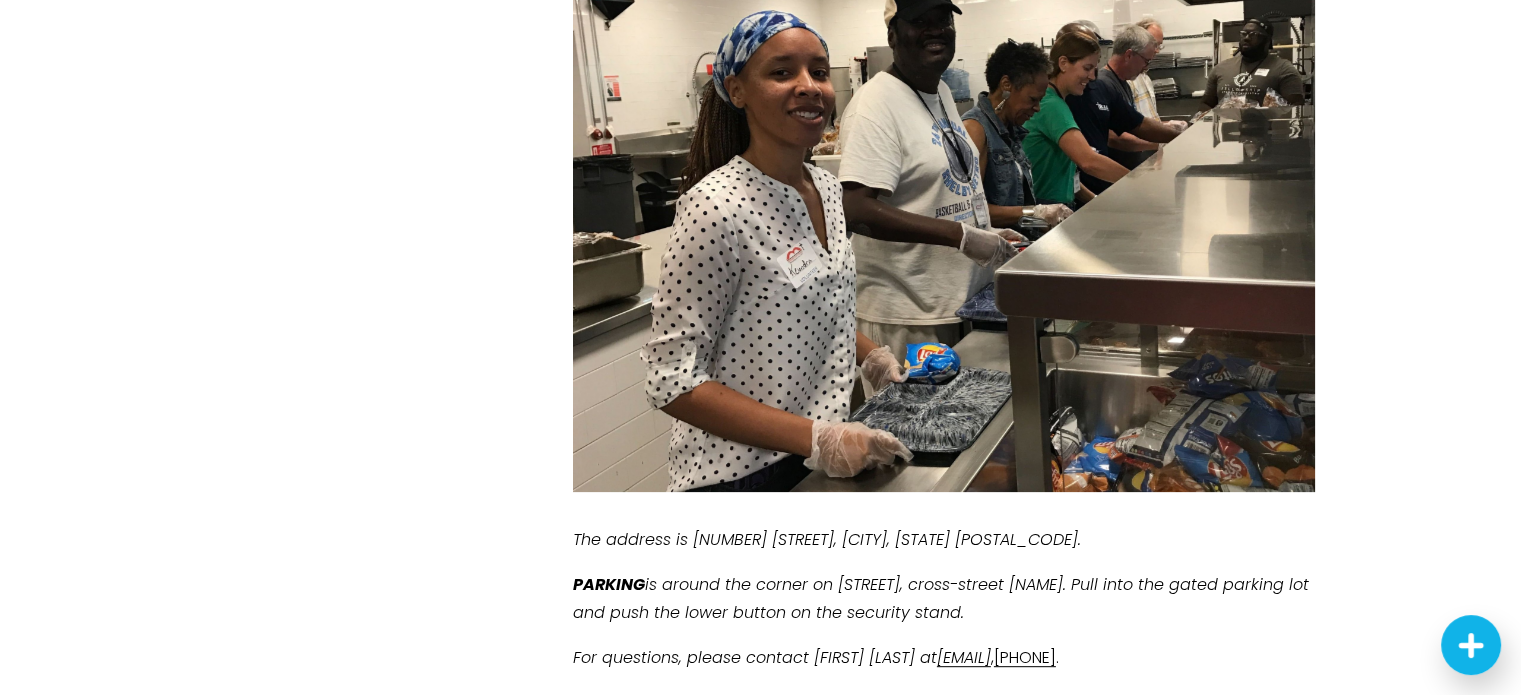 click on "Back to All Events
[COMPANY] [SERVICE]
[DAY_OF_WEEK], [MONTH] [DAY], [YEAR]
4:45 PM
5:45 PM
[COMPANY] [SERVICE]
[NUMBER] [STREET]
[CITY], [STATE], [POSTAL_CODE]
United States
(map)
Google Calendar
ICS" at bounding box center (760, 135) 